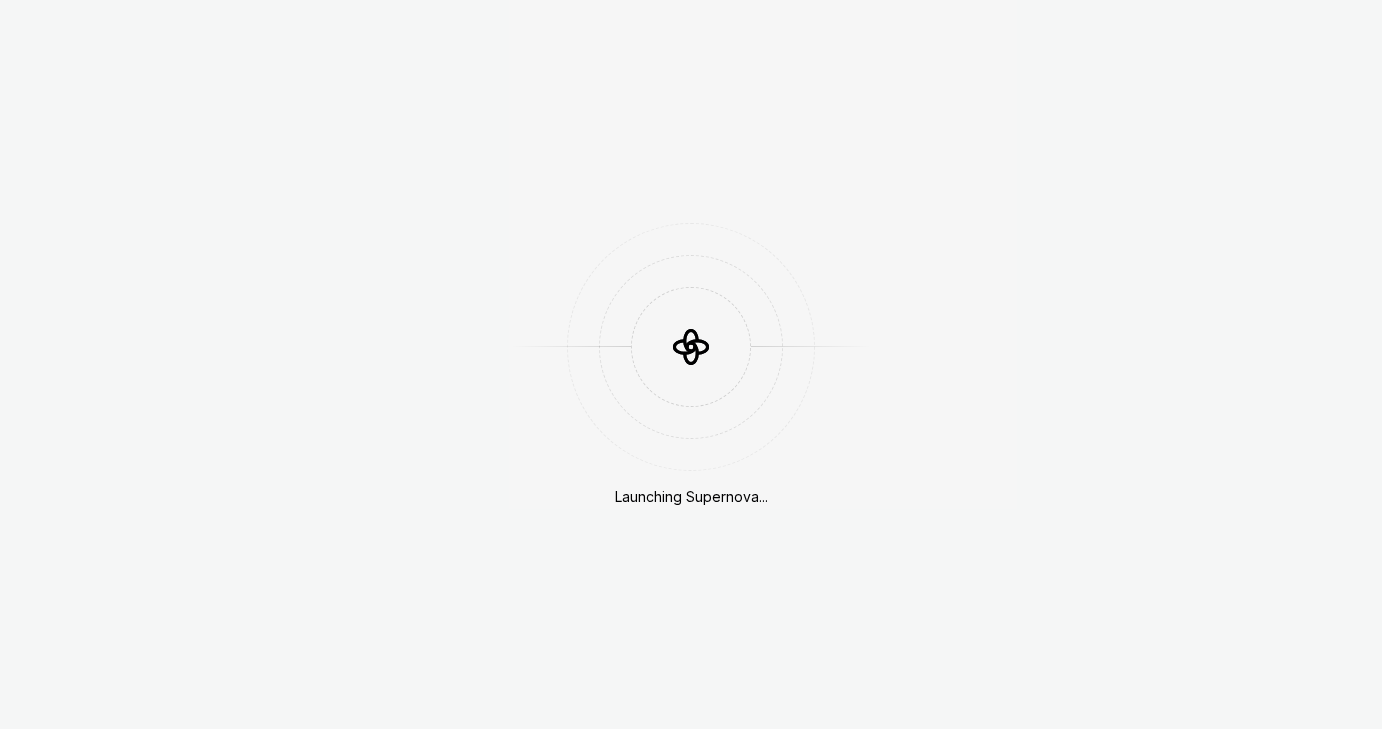 scroll, scrollTop: 0, scrollLeft: 0, axis: both 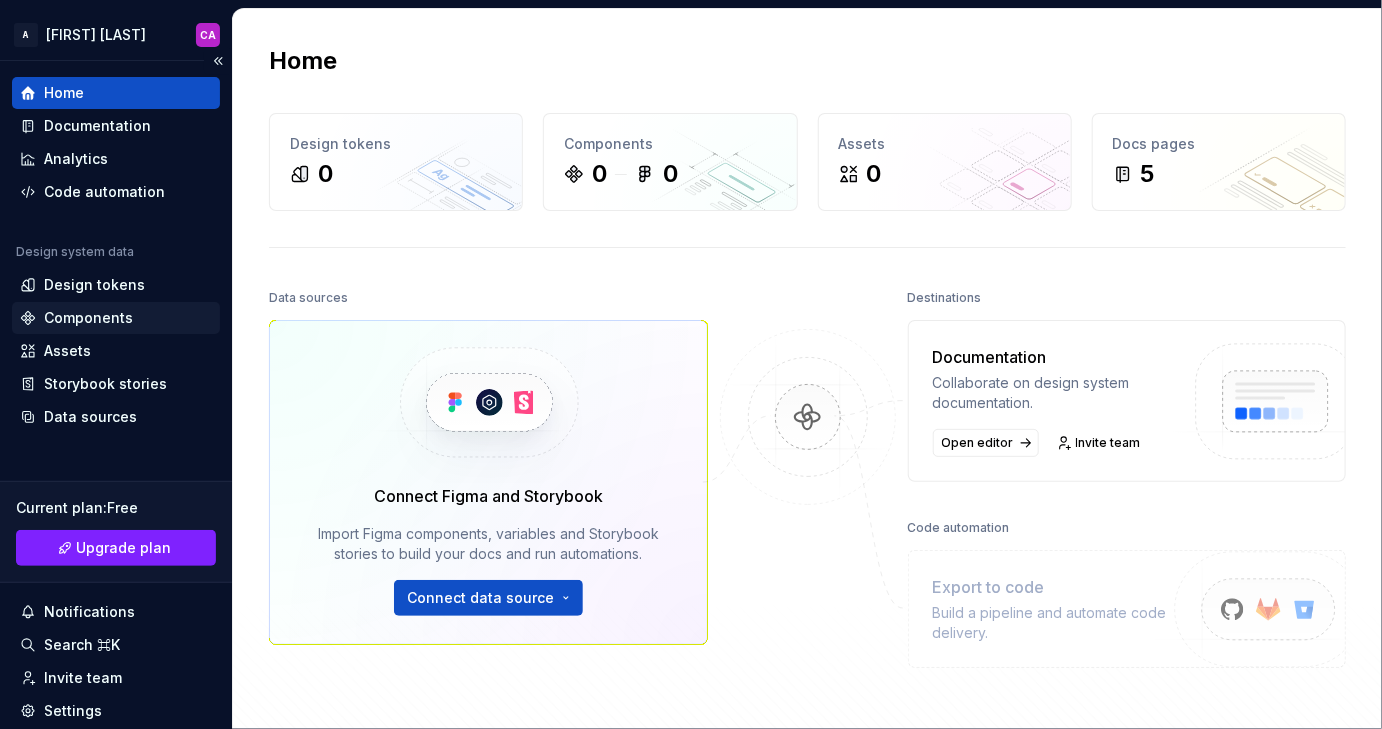 click on "Components" at bounding box center (88, 318) 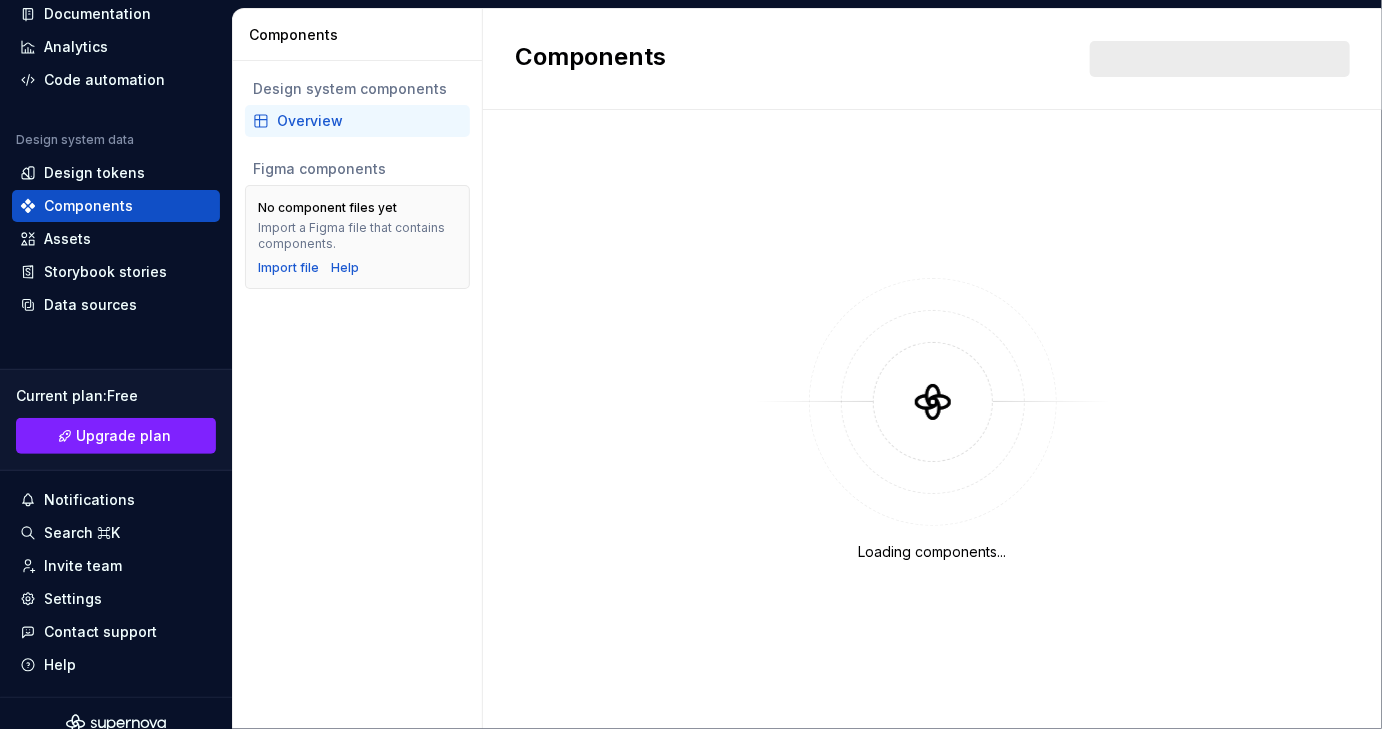 scroll, scrollTop: 0, scrollLeft: 0, axis: both 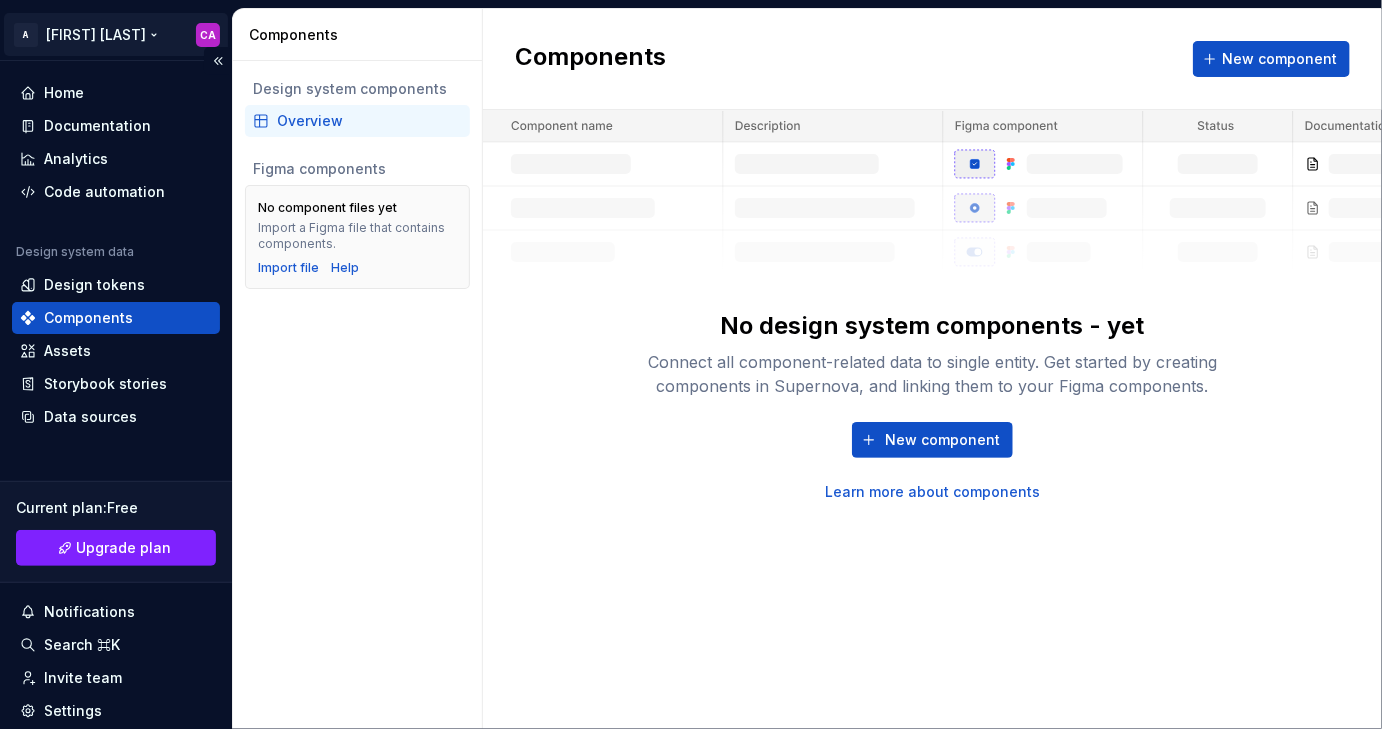 click on "A [FIRST] [LAST] CA Home Documentation Analytics Code automation Design system data Design tokens Components Assets Storybook stories Data sources Current plan :  Free Upgrade plan Notifications Search ⌘K Invite team Settings Contact support Help Components Design system components Overview Figma components No component files yet Import a Figma file that contains components. Import file Help Components New component No design system components - yet Connect all component-related data to single entity. Get started by creating components in Supernova, and linking them to your Figma components. New component Learn more about components" at bounding box center [691, 364] 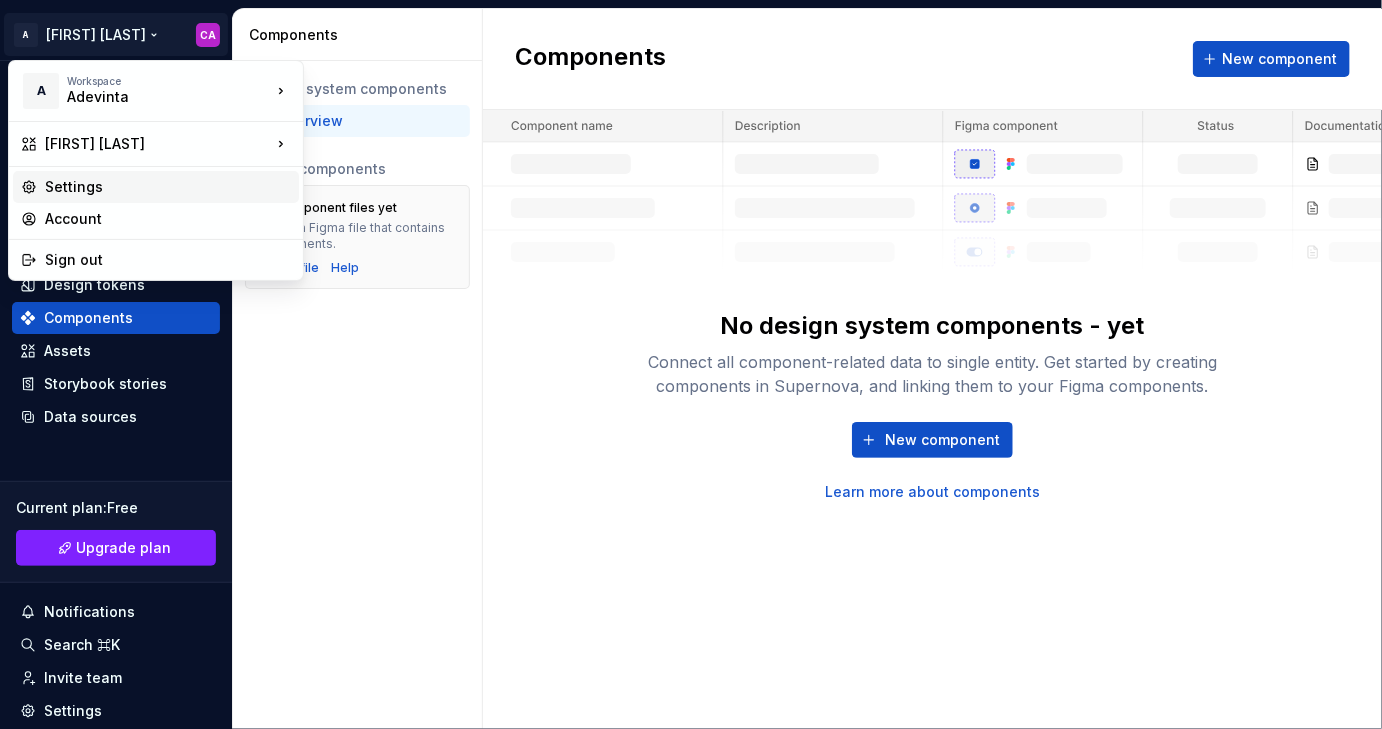 click on "Settings" at bounding box center [168, 187] 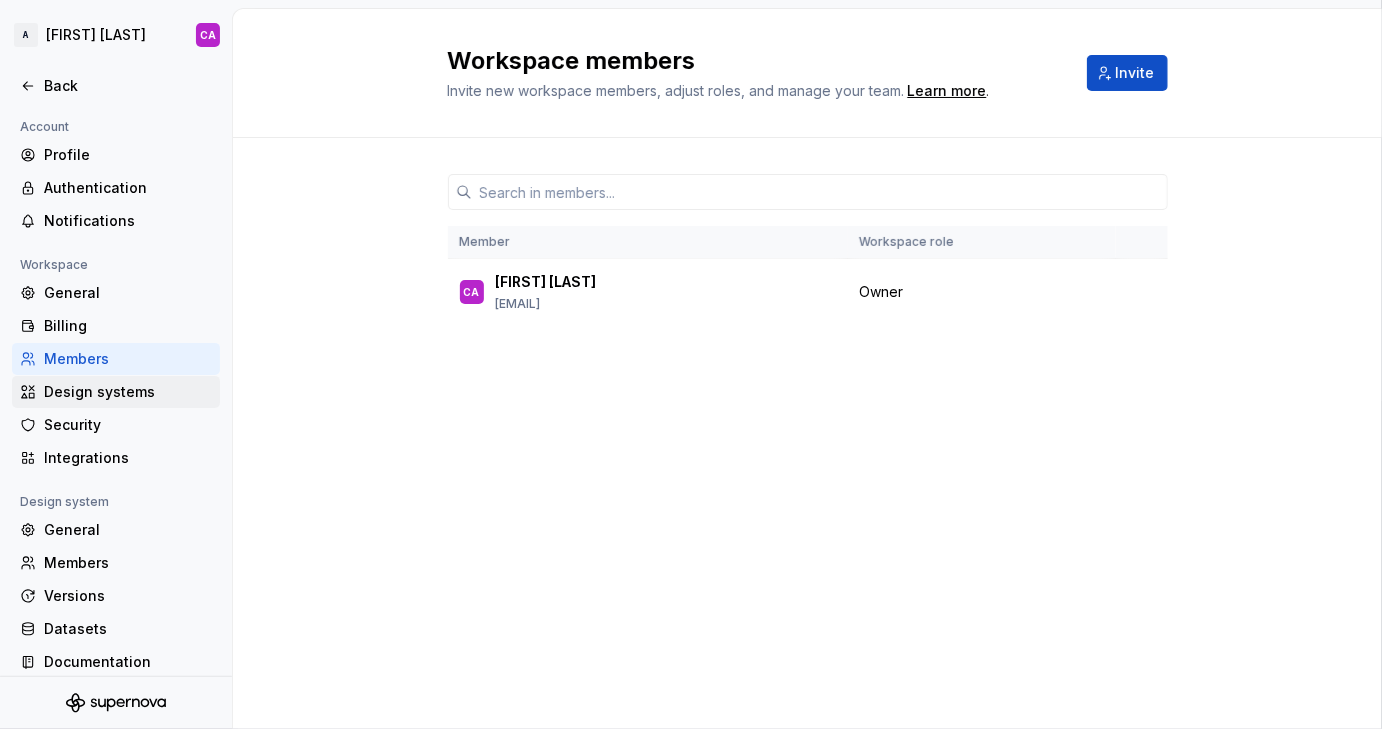 click on "Design systems" at bounding box center (128, 392) 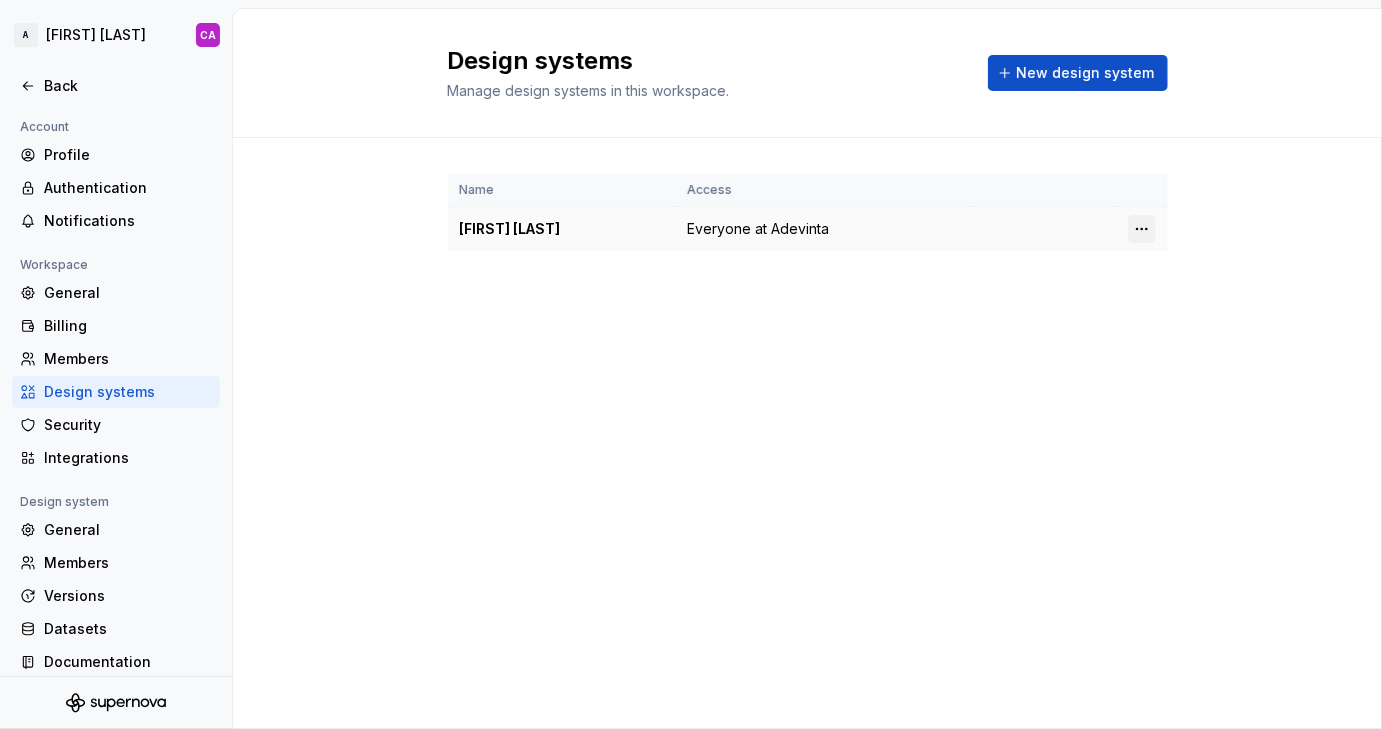 click on "A [FIRST] [LAST] CA Back Account Profile Authentication Notifications Workspace General Billing Members Design systems Security Integrations Design system General Members Versions Datasets Documentation Design systems Manage design systems in this workspace. New design system Name Access [FIRST] [LAST] Everyone at Adevinta" at bounding box center (691, 364) 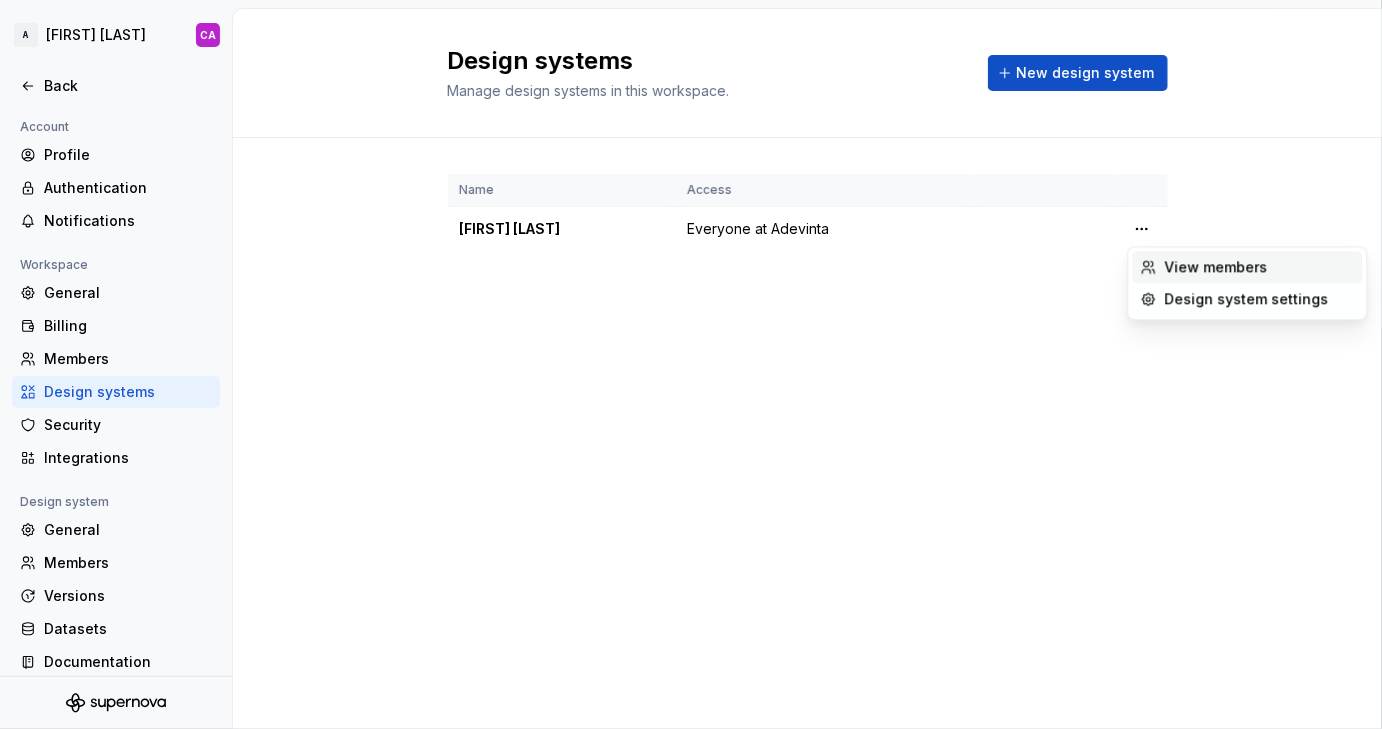 click on "View members" at bounding box center (1260, 267) 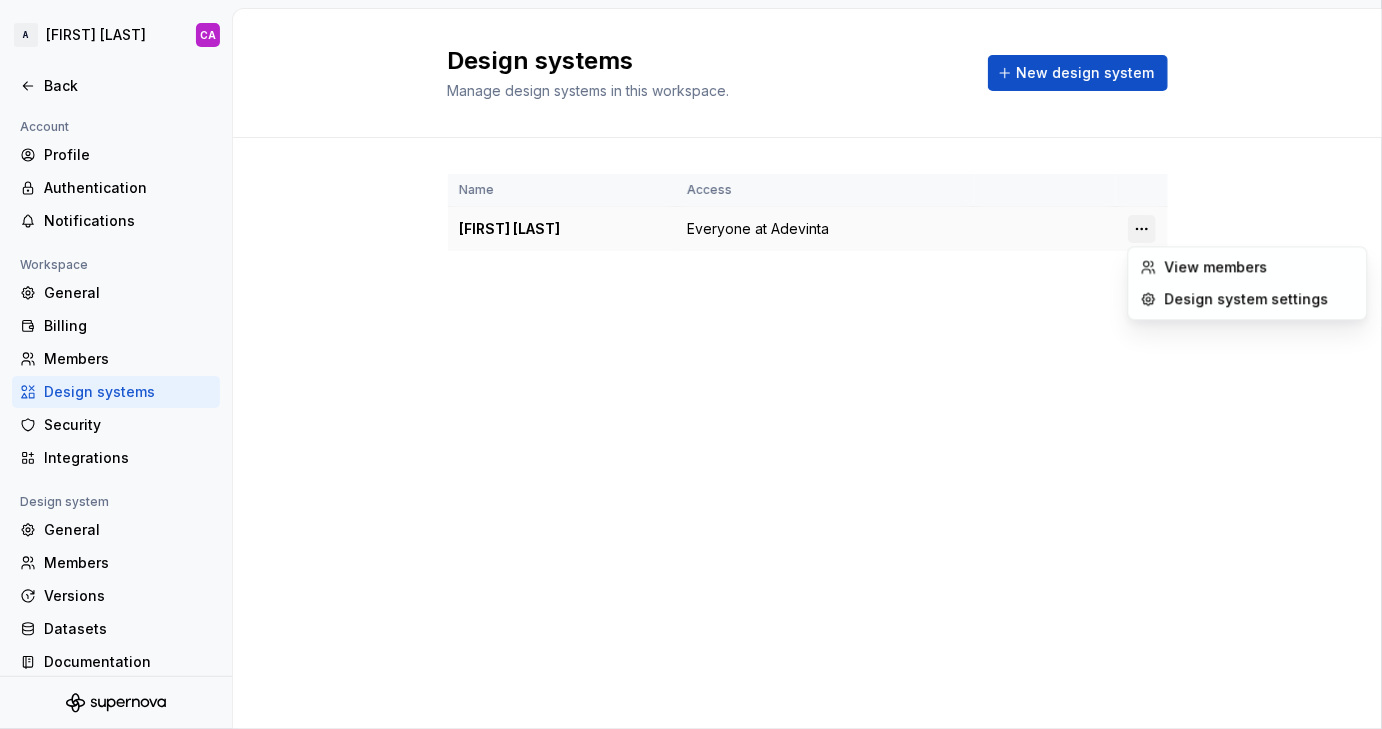 click on "A [FIRST] [LAST] CA Back Account Profile Authentication Notifications Workspace General Billing Members Design systems Security Integrations Design system General Members Versions Datasets Documentation Design systems Manage design systems in this workspace. New design system Name Access [FIRST] [LAST] Everyone at Adevinta   View members Design system settings" at bounding box center [691, 364] 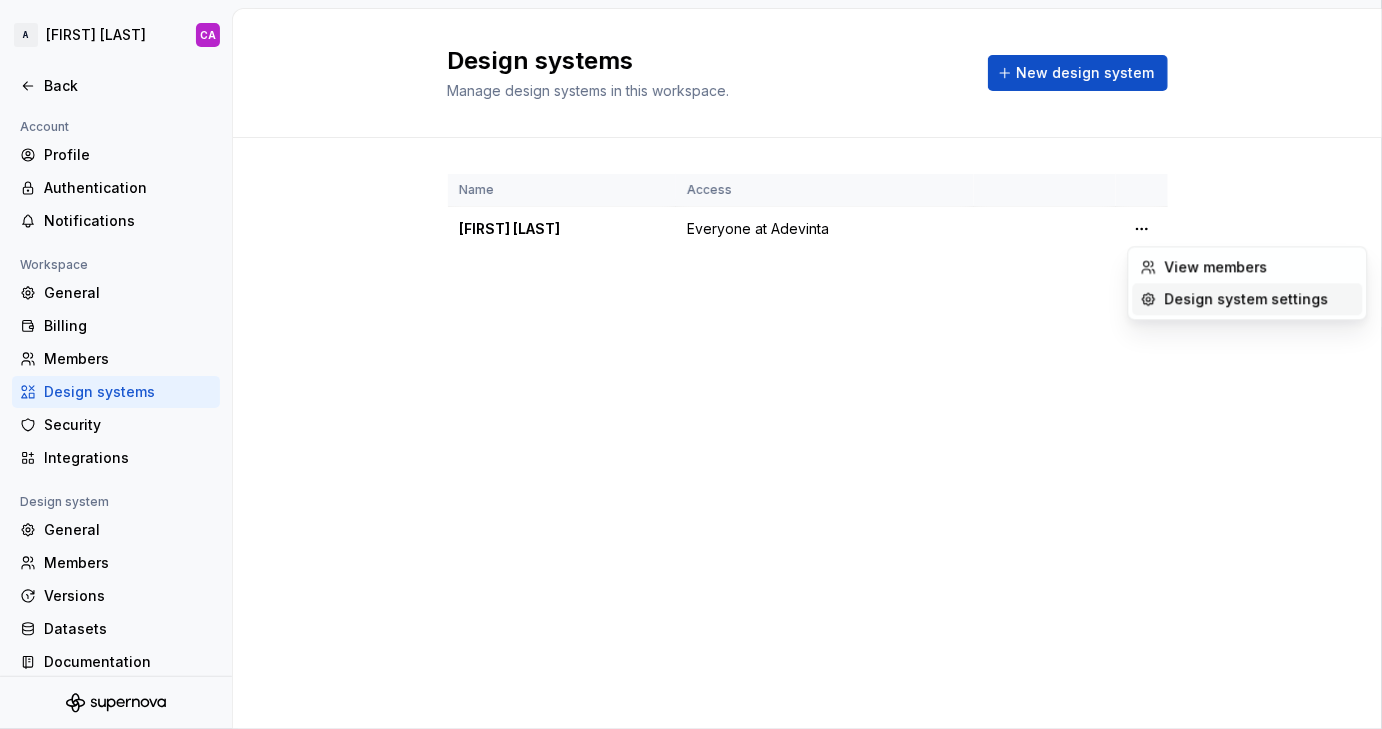 click on "Design system settings" at bounding box center (1260, 299) 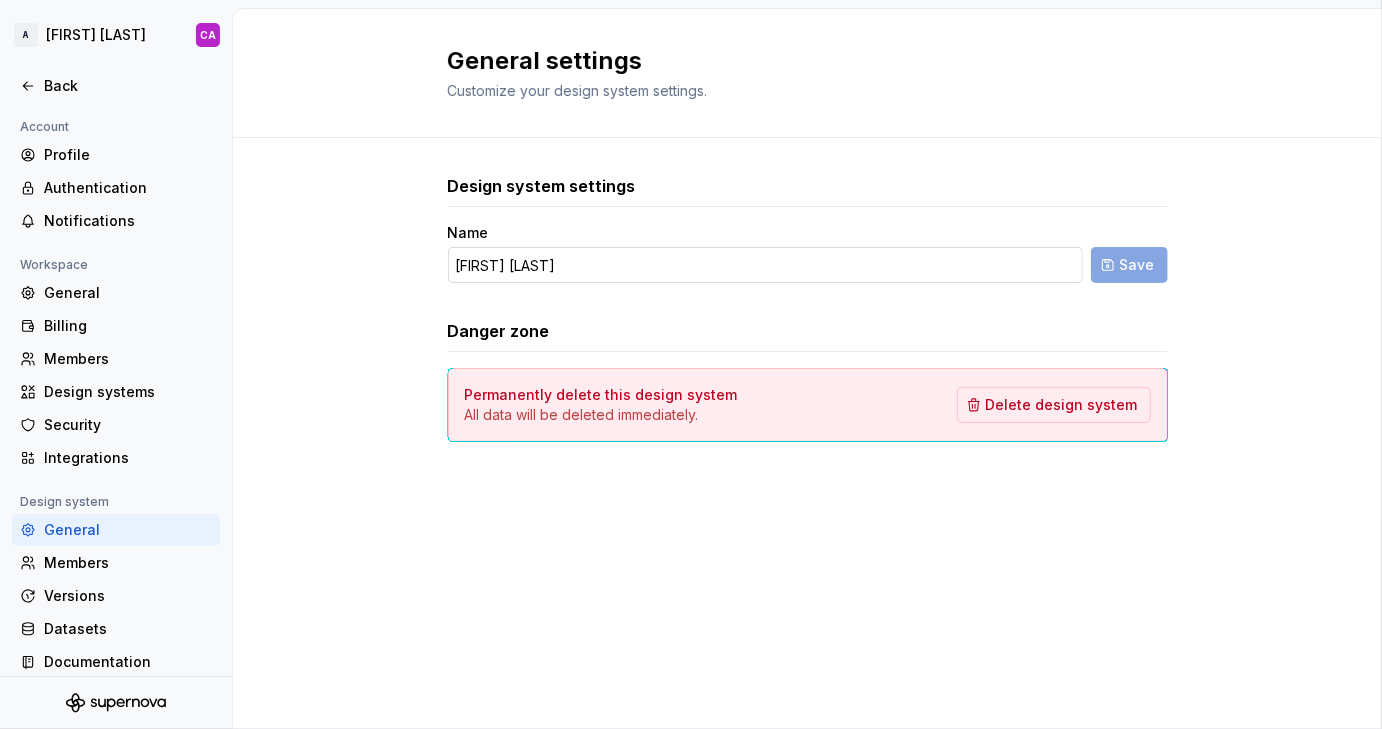click on "[FIRST] [LAST]" at bounding box center (765, 265) 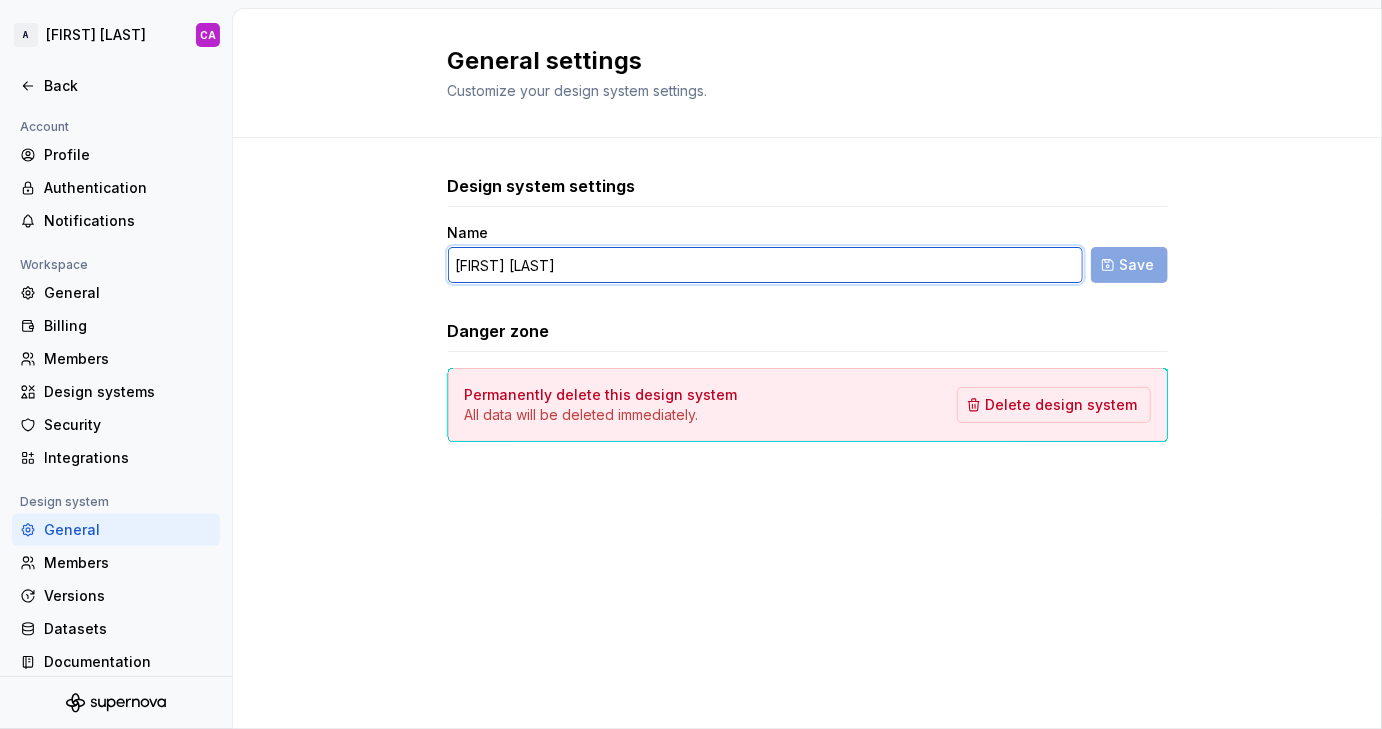 click on "[FIRST] [LAST]" at bounding box center [765, 265] 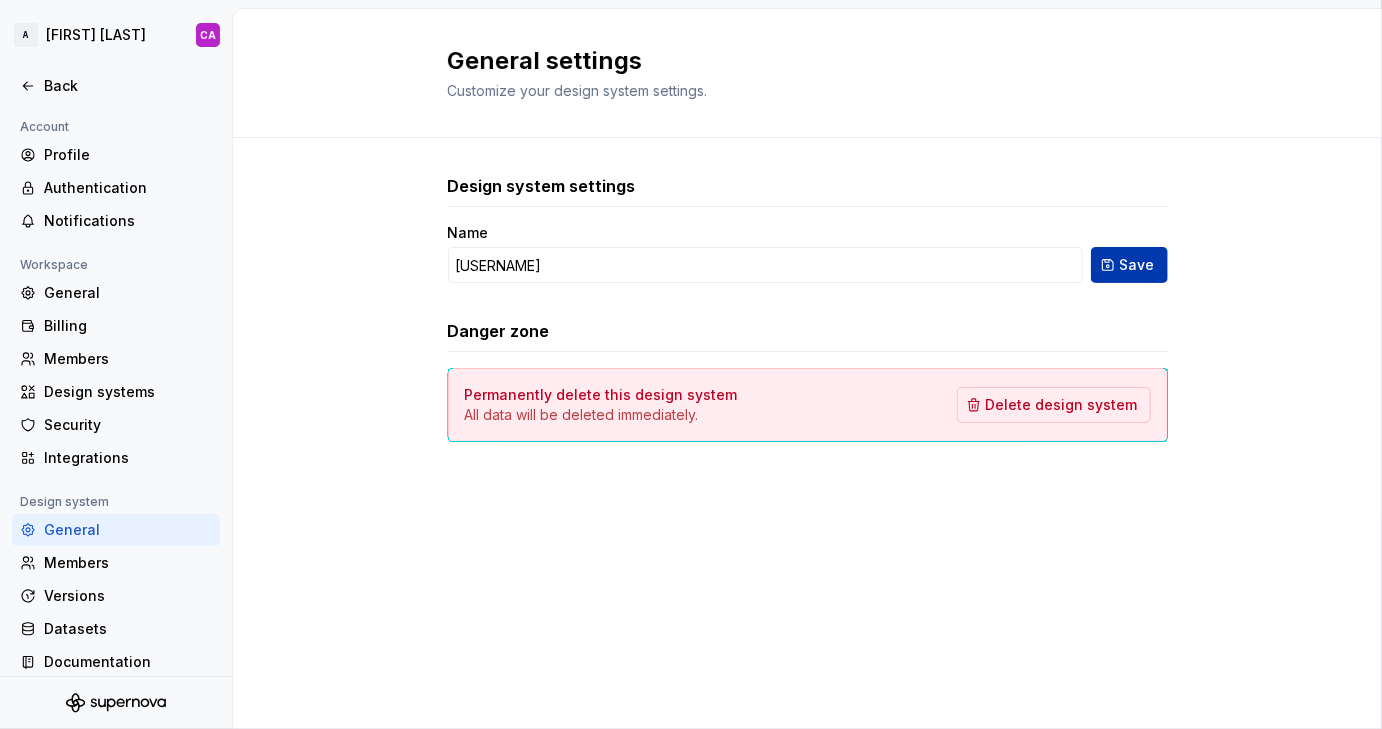 click on "Save" at bounding box center (1137, 265) 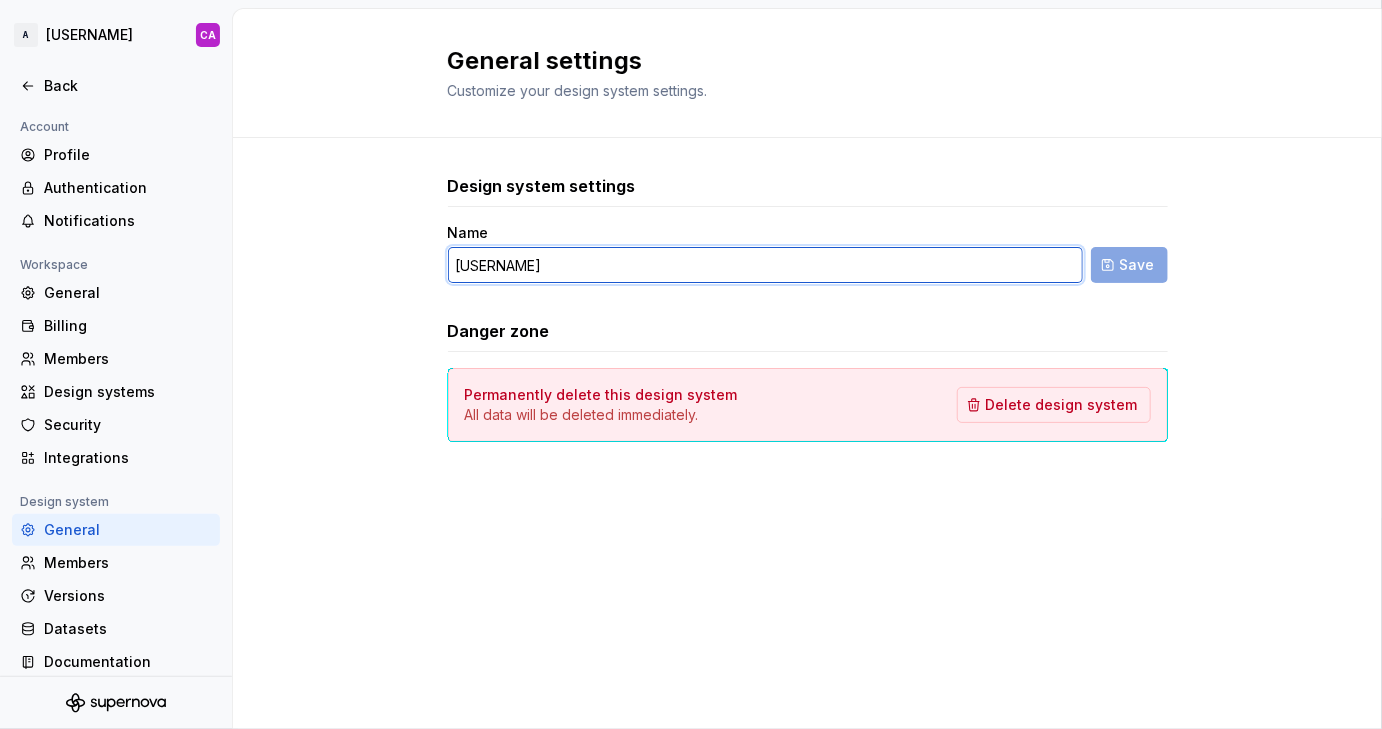 click on "[USERNAME]" at bounding box center (765, 265) 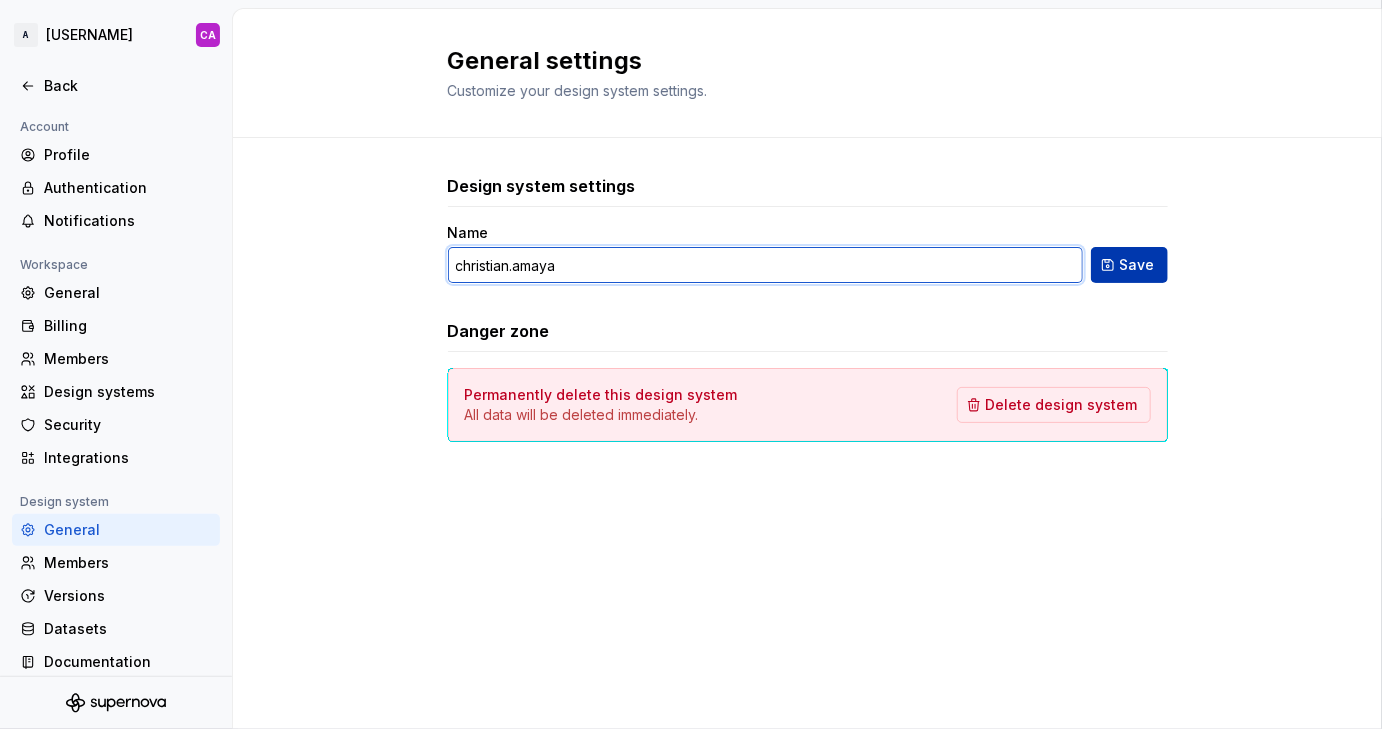 type on "christian.amaya" 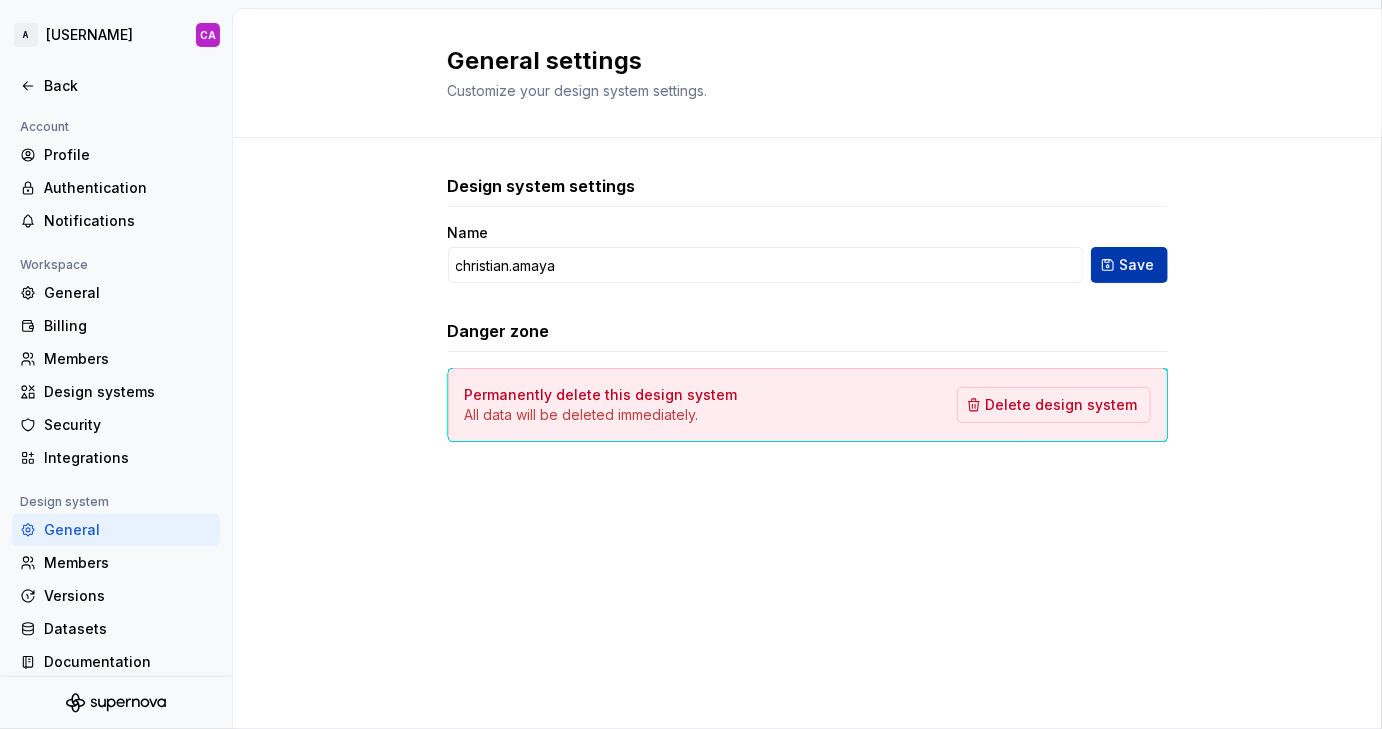 click on "Save" at bounding box center [1137, 265] 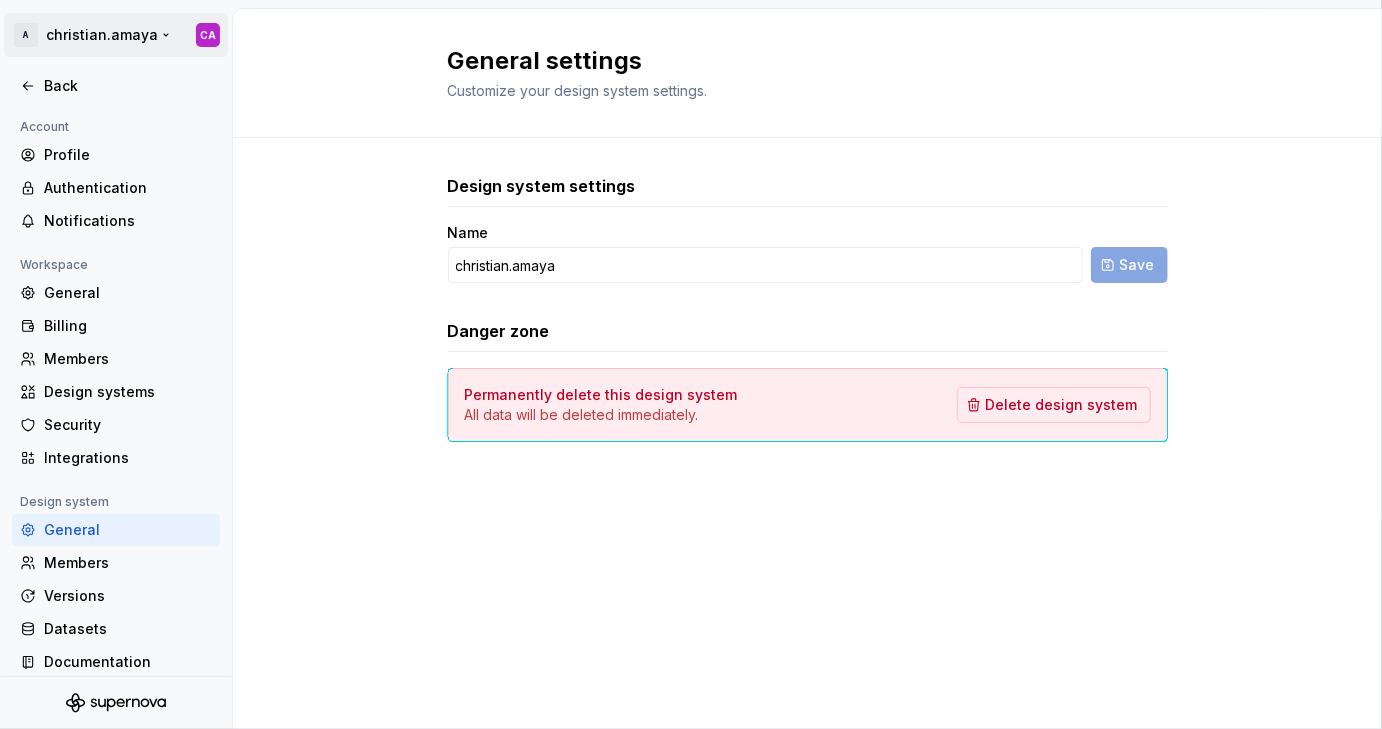 click on "A [FIRST].[LAST] CA Back Account Profile Authentication Notifications Workspace General Billing Members Design systems Security Integrations Design system General Members Versions Datasets Documentation General settings Customize your design system settings. Design system settings Name [USERNAME] Save Danger zone Permanently delete this design system All data will be deleted immediately. Delete design system" at bounding box center [691, 364] 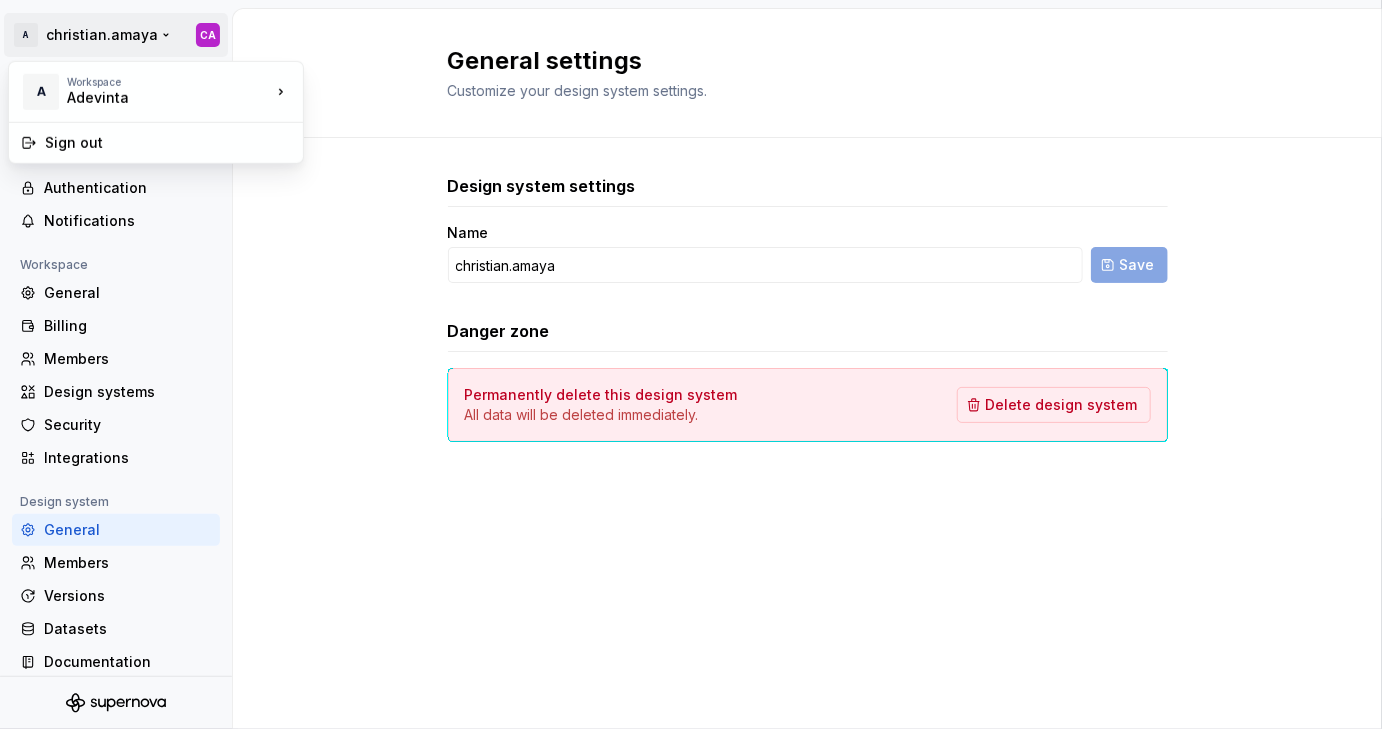 click on "A [FIRST].[LAST] CA Back Account Profile Authentication Notifications Workspace General Billing Members Design systems Security Integrations Design system General Members Versions Datasets Documentation General settings Customize your design system settings. Design system settings Name [USERNAME] Save Danger zone Permanently delete this design system All data will be deleted immediately. Delete design system   A Workspace Adevinta Sign out" at bounding box center (691, 364) 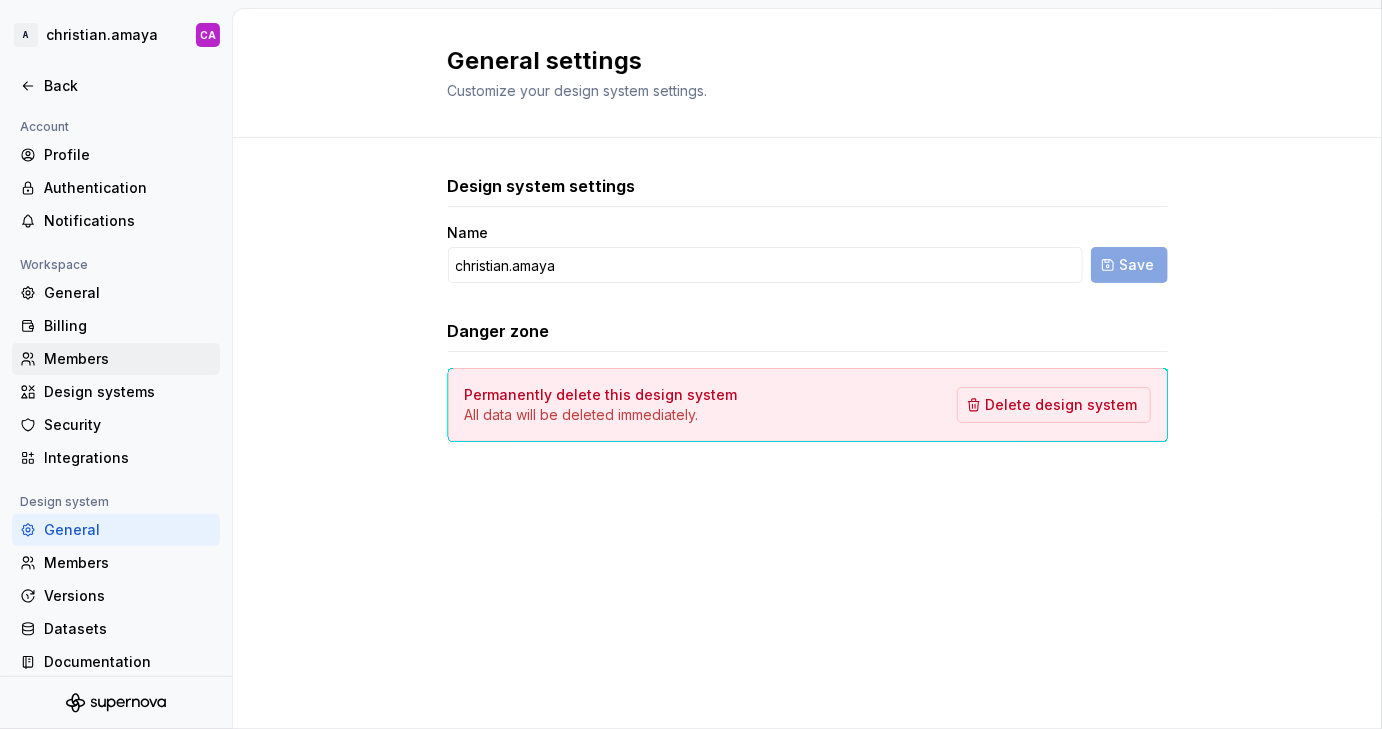 scroll, scrollTop: 12, scrollLeft: 0, axis: vertical 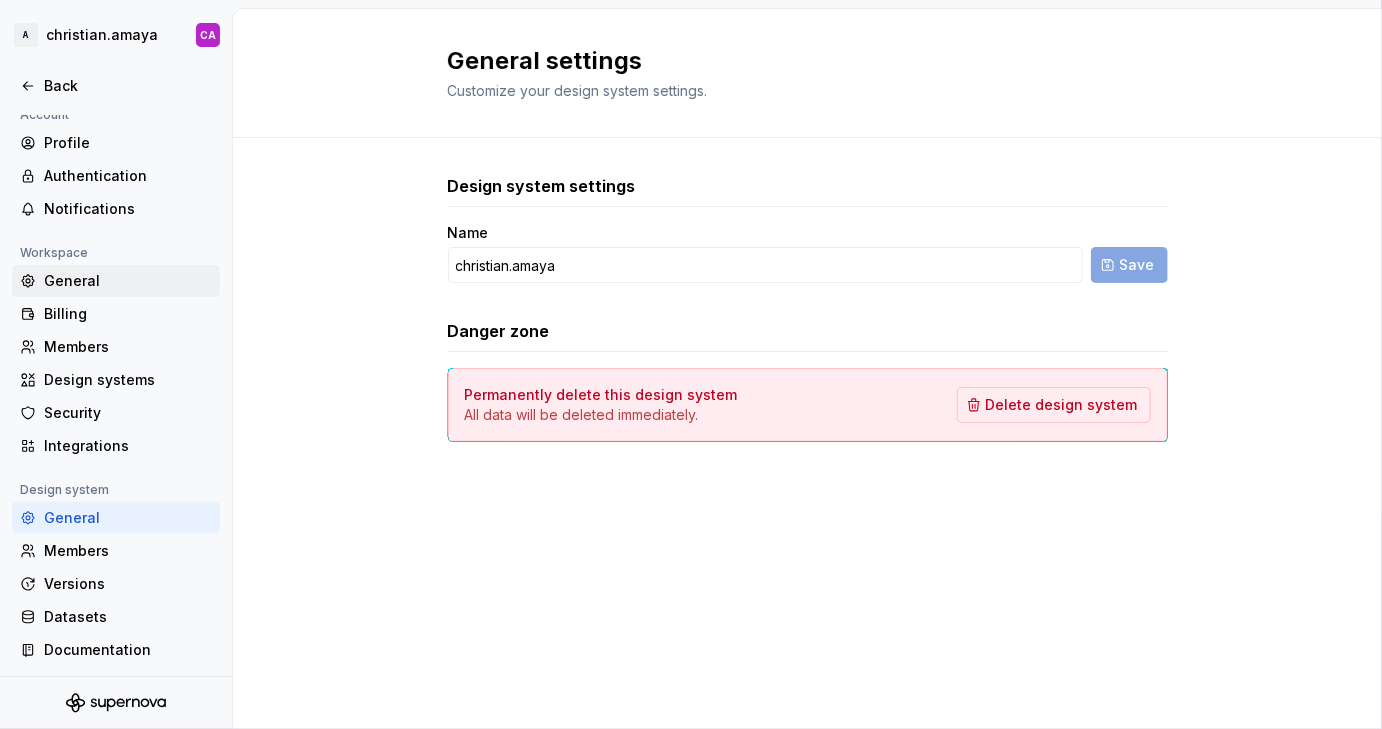 click on "General" at bounding box center [128, 281] 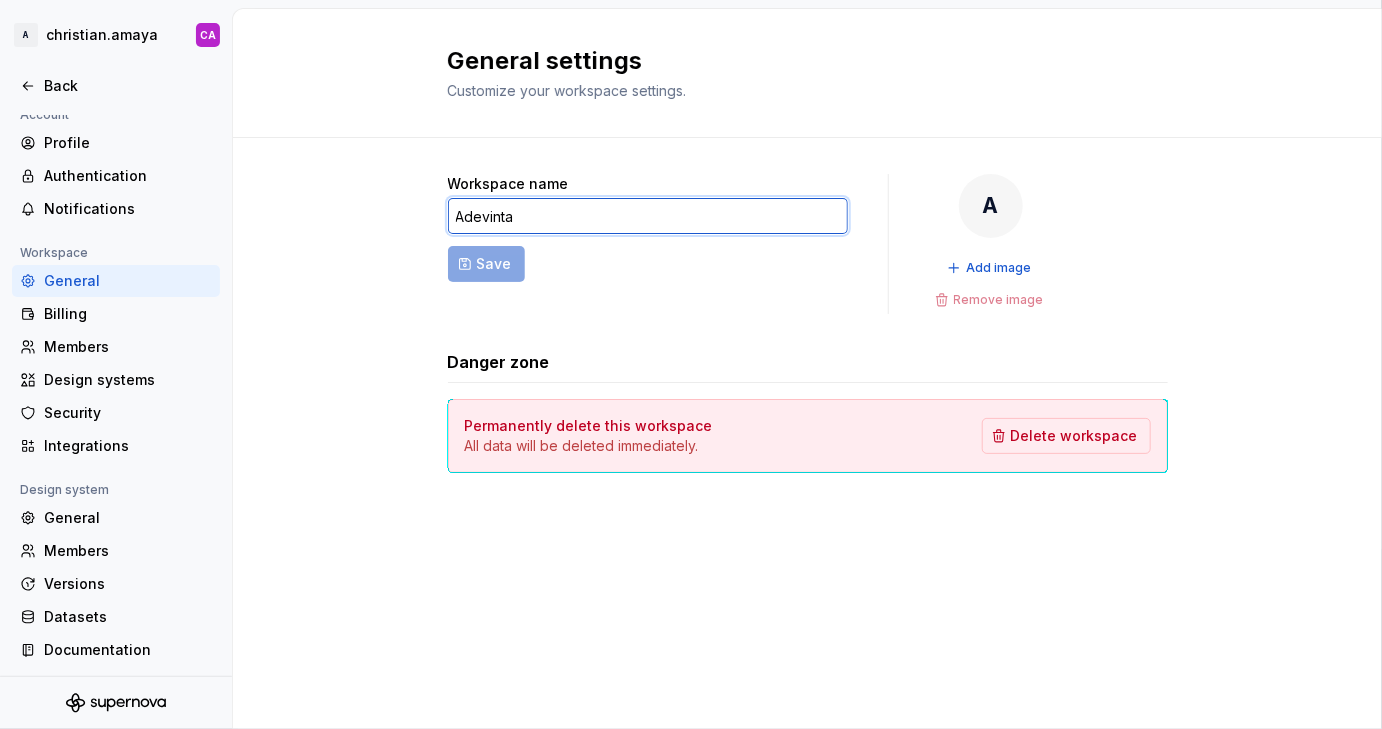 click on "Adevinta" at bounding box center (648, 216) 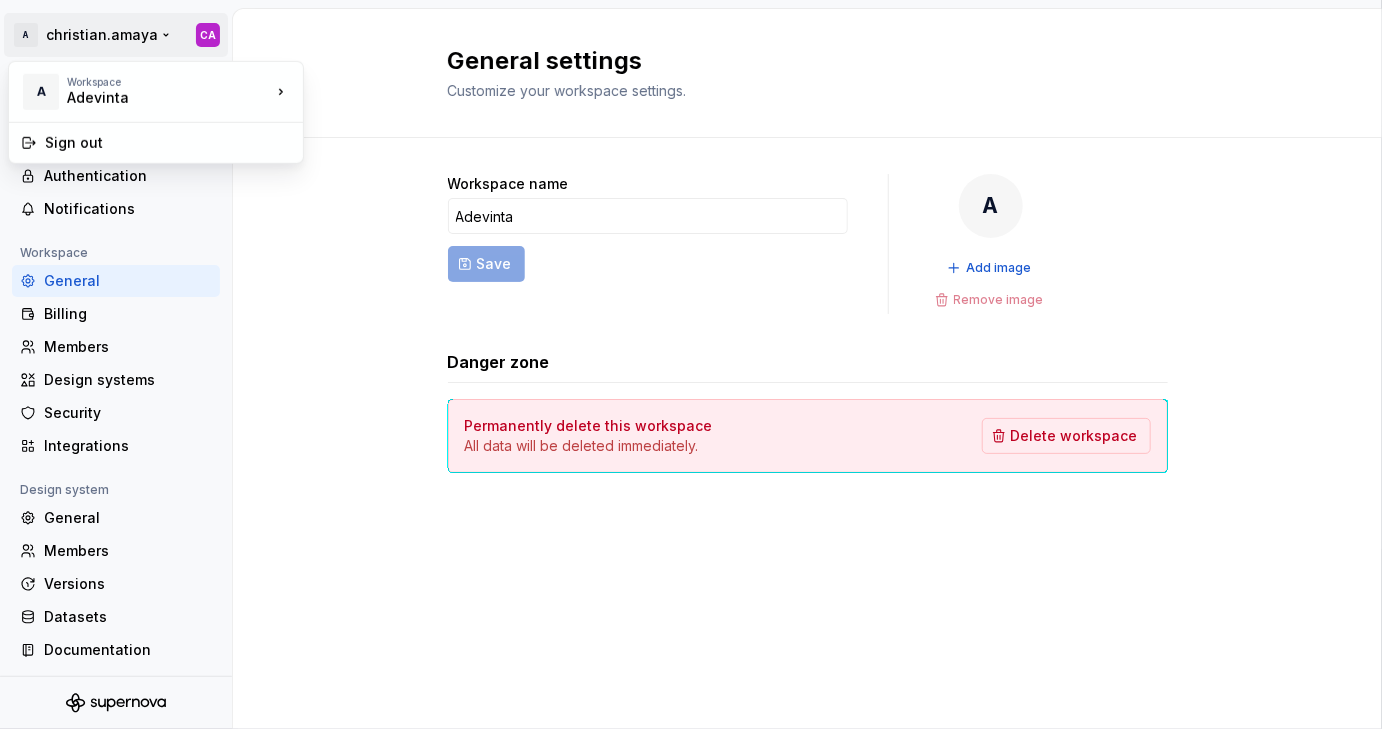 click on "A [FIRST].[LAST] CA Back Account Profile Authentication Notifications Workspace General Billing Members Design systems Security Integrations Design system General Members Versions Datasets Documentation General settings Customize your workspace settings. Workspace name Adevinta Save A Add image Remove image Danger zone Permanently delete this workspace All data will be deleted immediately. Delete workspace   A Workspace Adevinta Sign out" at bounding box center [691, 364] 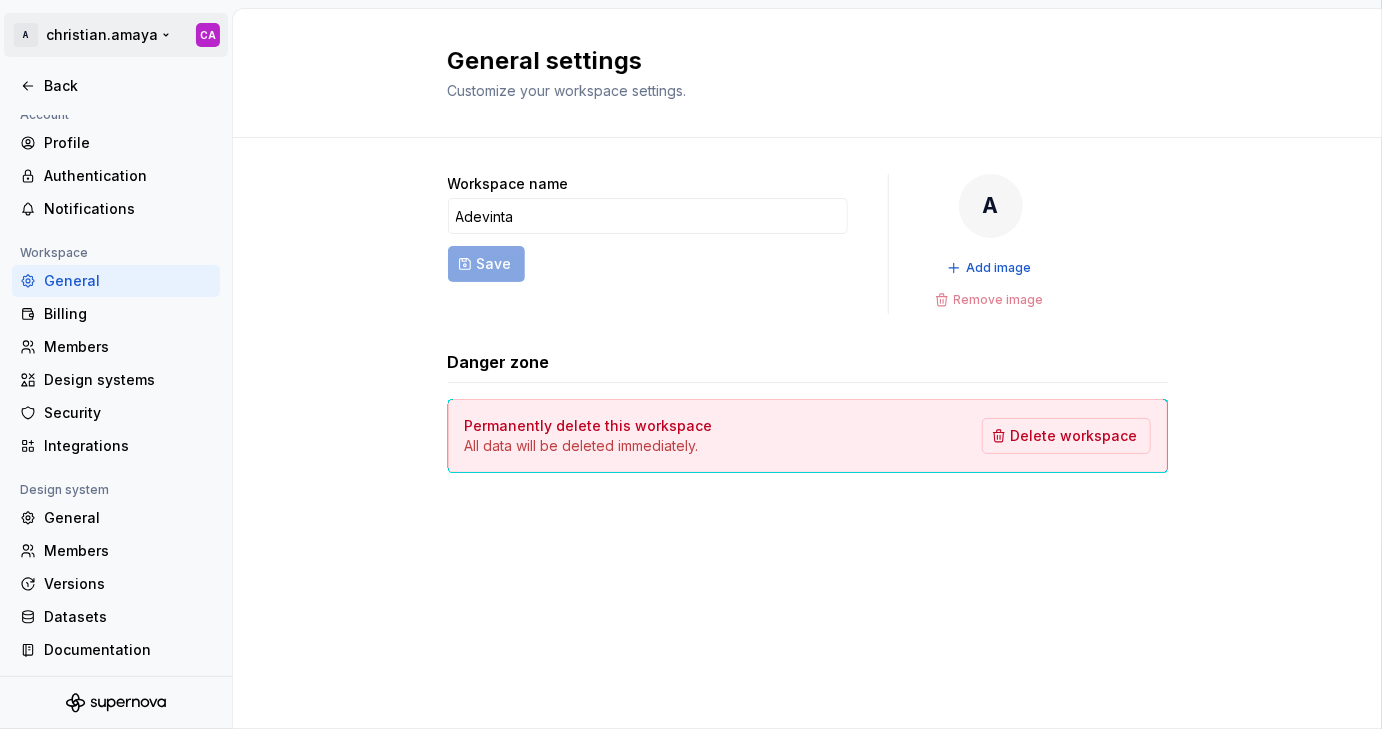 click on "A [FIRST].[LAST] CA Back Account Profile Authentication Notifications Workspace General Billing Members Design systems Security Integrations Design system General Members Versions Datasets Documentation General settings Customize your workspace settings. Workspace name Adevinta Save A Add image Remove image Danger zone Permanently delete this workspace All data will be deleted immediately. Delete workspace" at bounding box center [691, 364] 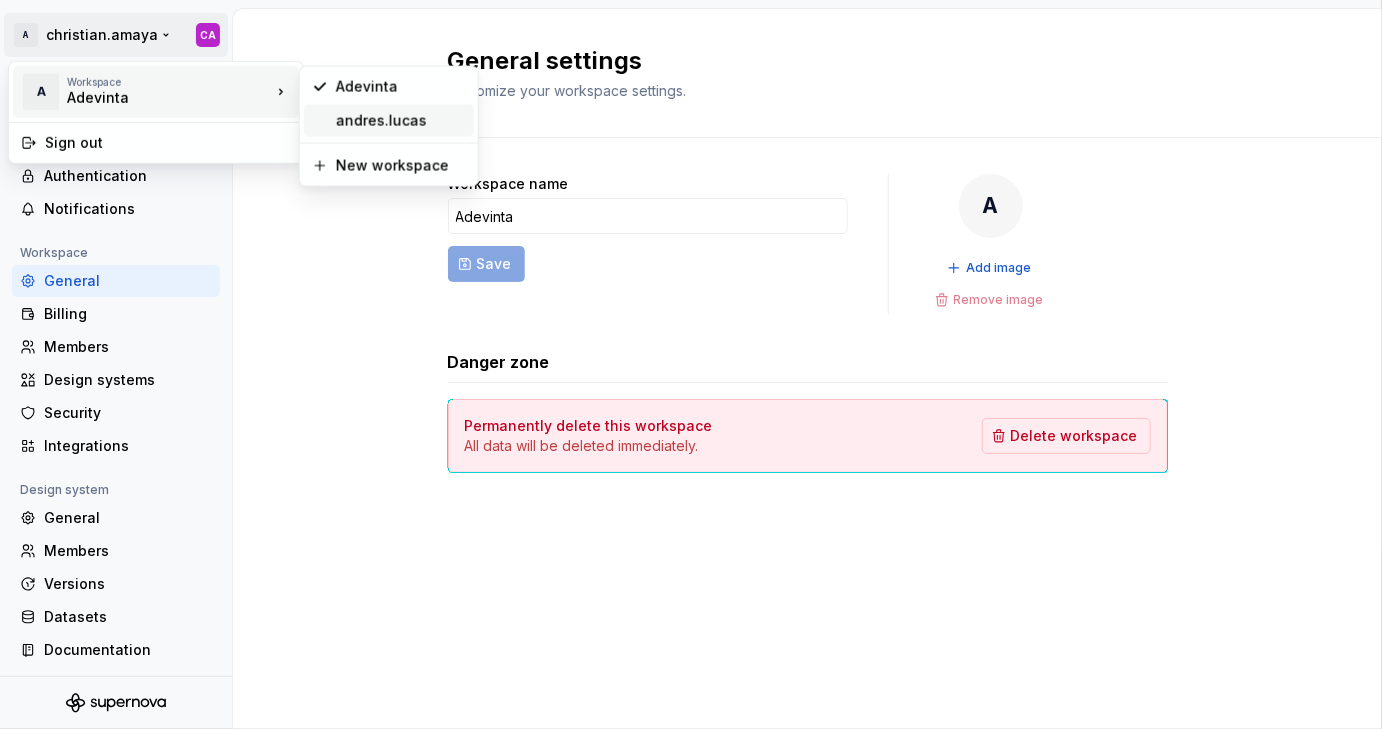 click on "andres.lucas" at bounding box center (401, 121) 